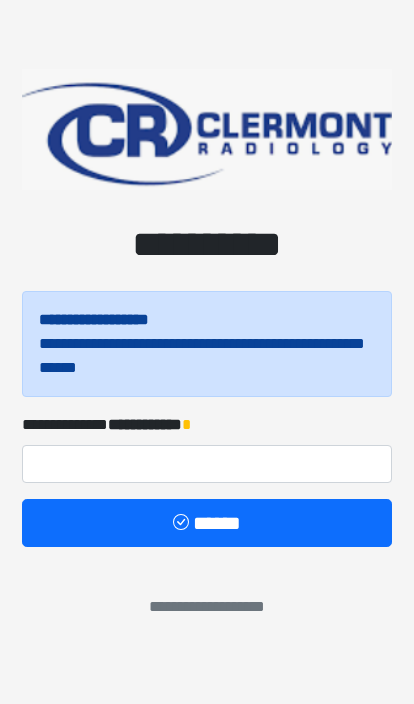 scroll, scrollTop: 0, scrollLeft: 0, axis: both 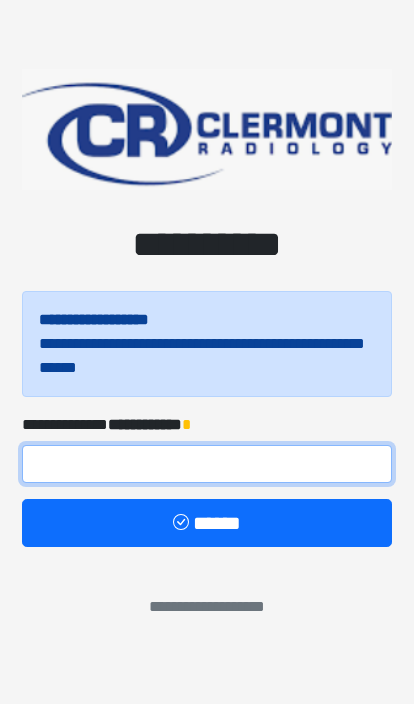 click at bounding box center (207, 464) 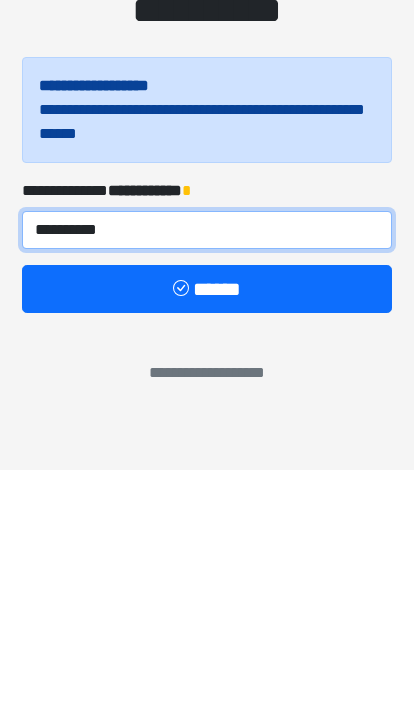type on "**********" 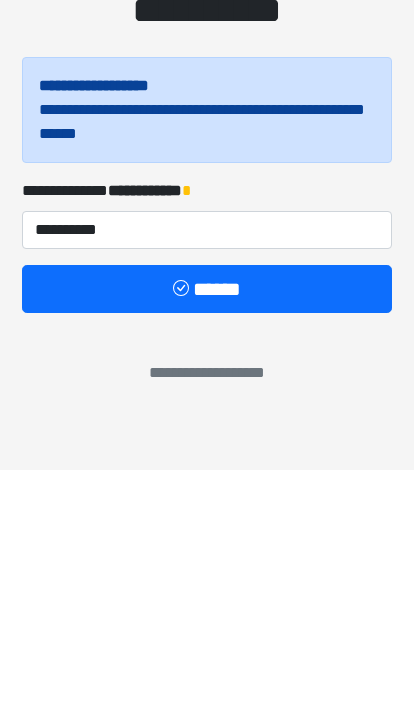click on "******" at bounding box center [207, 523] 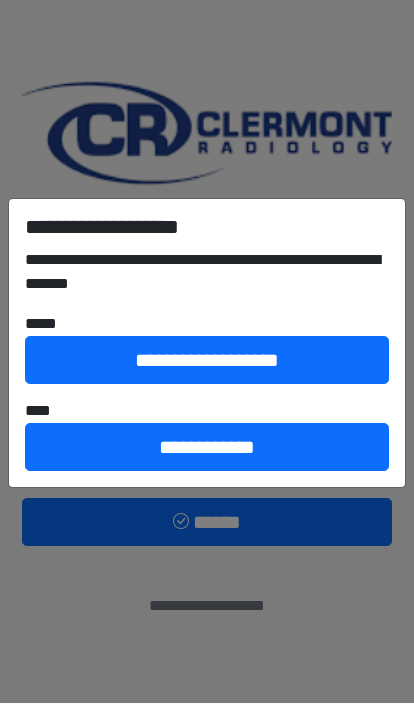 click on "**********" at bounding box center [207, 448] 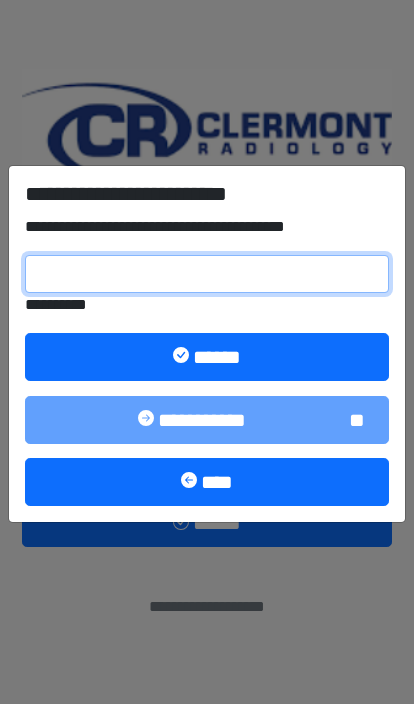 click on "**********" at bounding box center [207, 274] 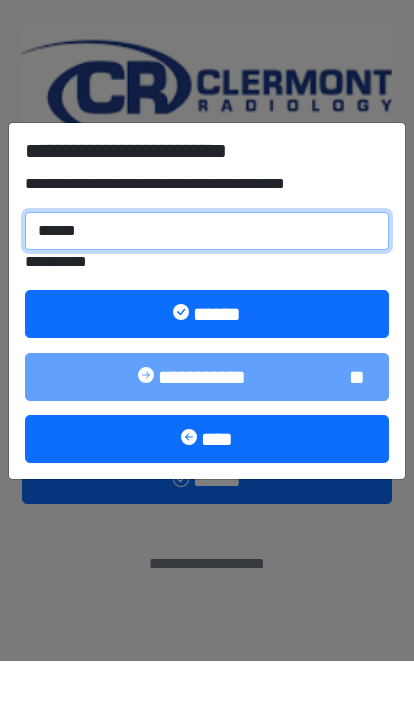 type on "******" 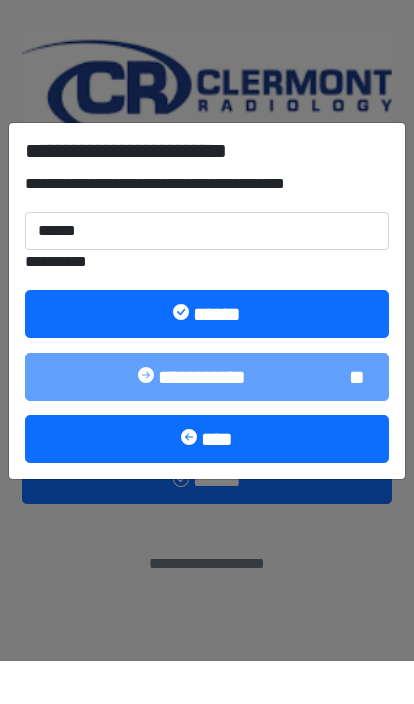 click on "******" at bounding box center (207, 357) 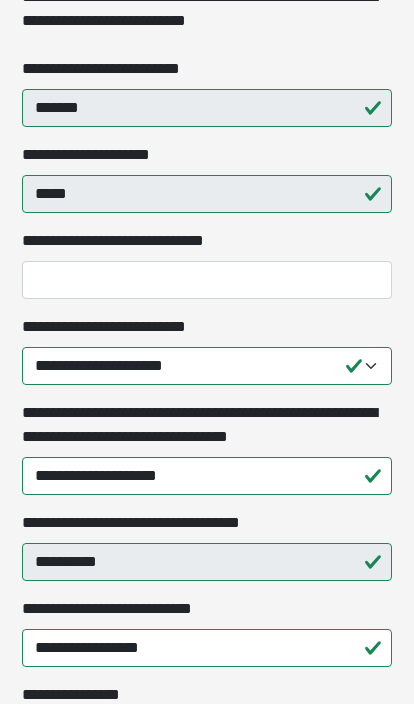 scroll, scrollTop: 474, scrollLeft: 0, axis: vertical 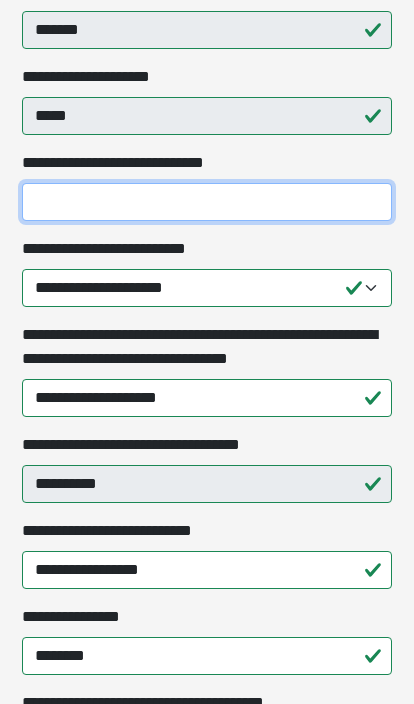 click on "**********" at bounding box center [207, 203] 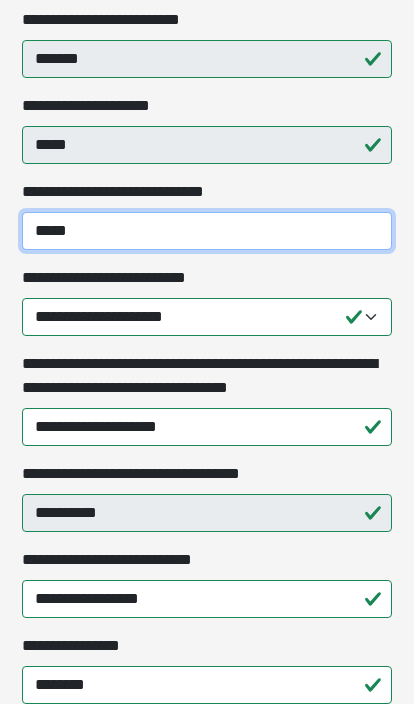 type on "*****" 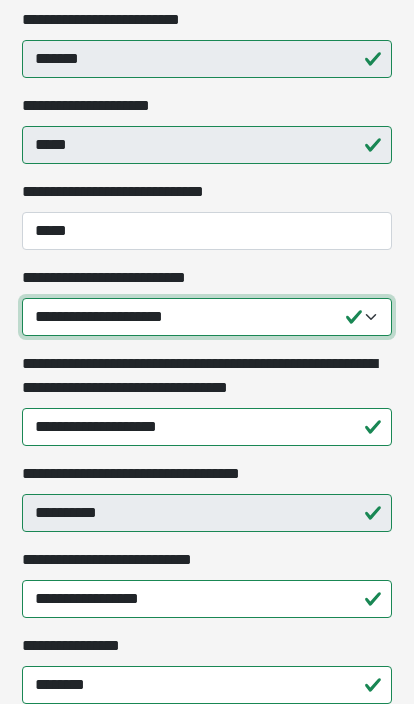 click on "**********" at bounding box center (207, 317) 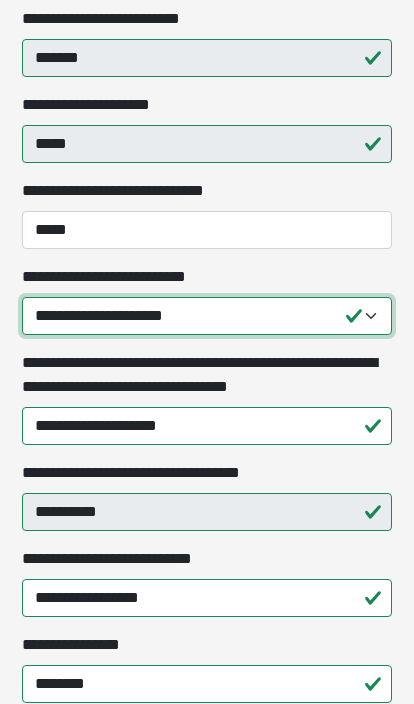 select on "*****" 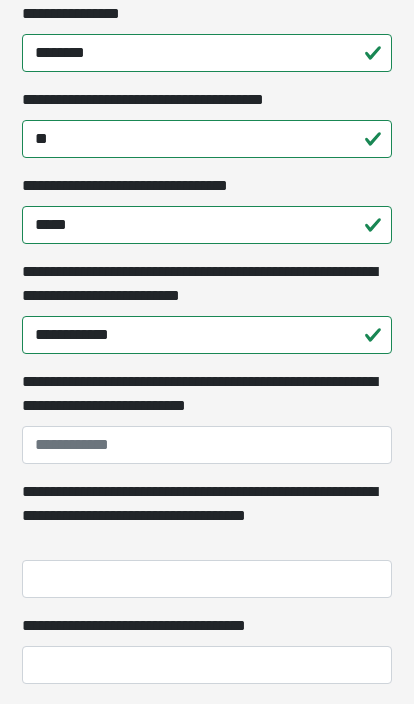 scroll, scrollTop: 1078, scrollLeft: 0, axis: vertical 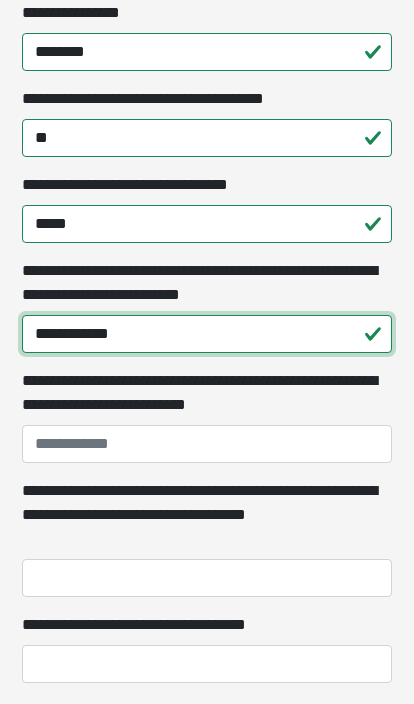 click on "**********" at bounding box center (207, 335) 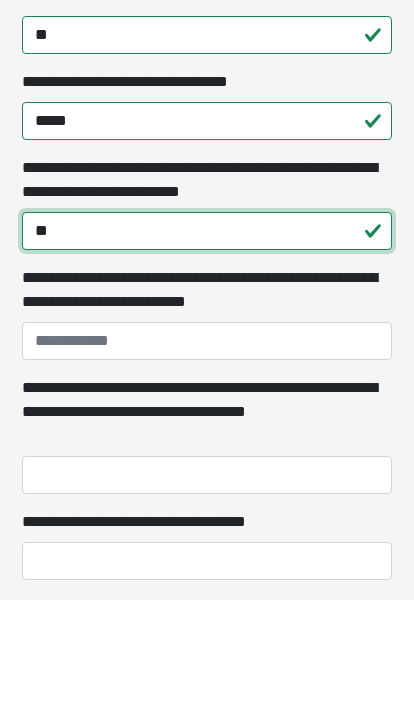 type on "*" 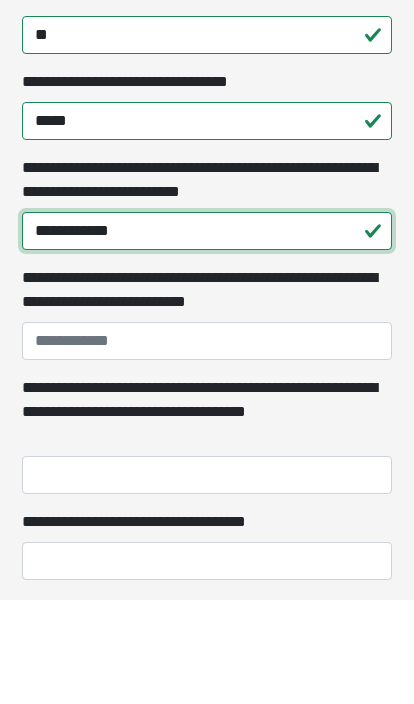 type on "**********" 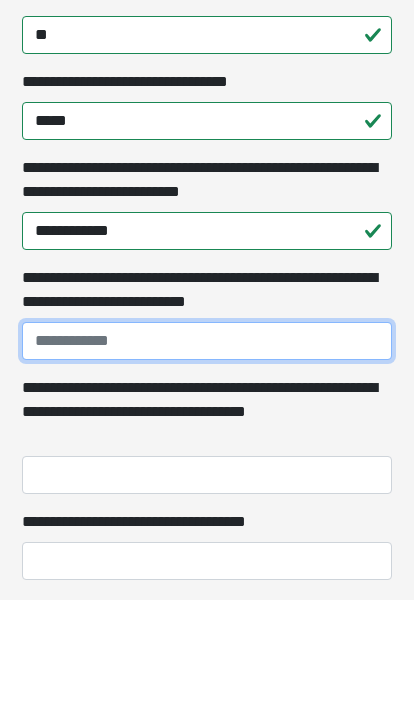 click on "**********" at bounding box center (207, 445) 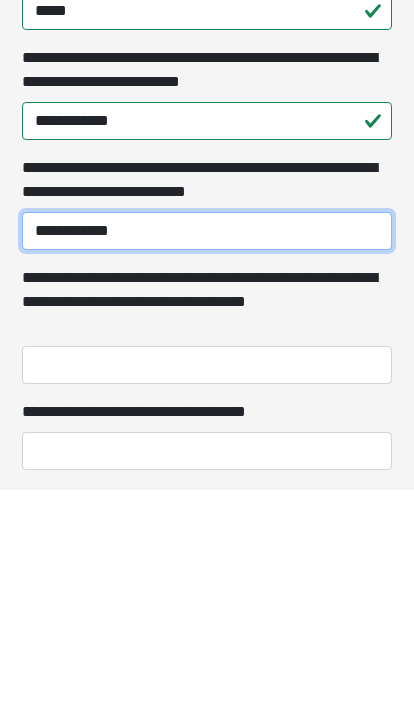 type on "**********" 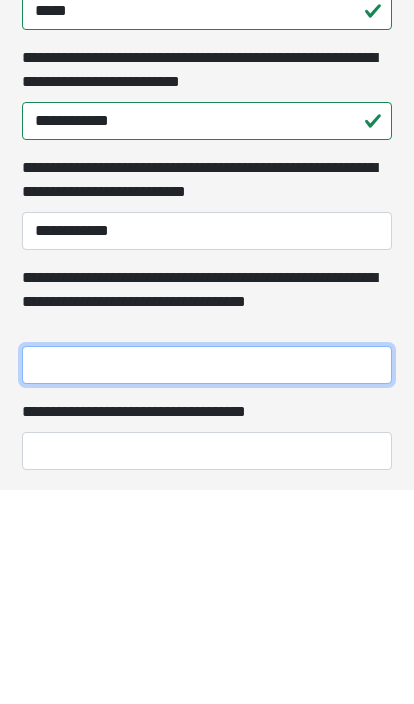 click on "**********" at bounding box center (207, 579) 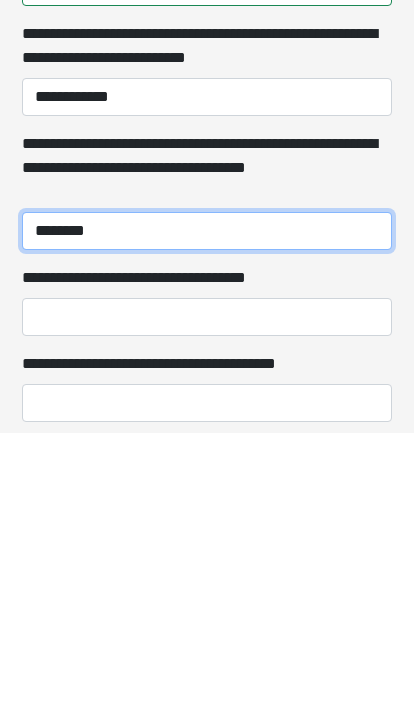 scroll, scrollTop: 1366, scrollLeft: 0, axis: vertical 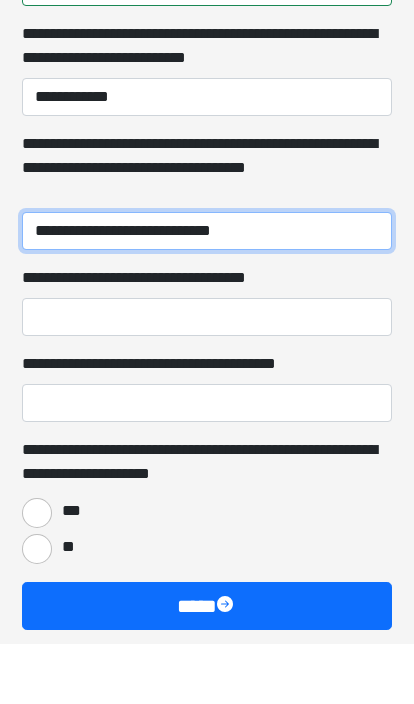 type on "**********" 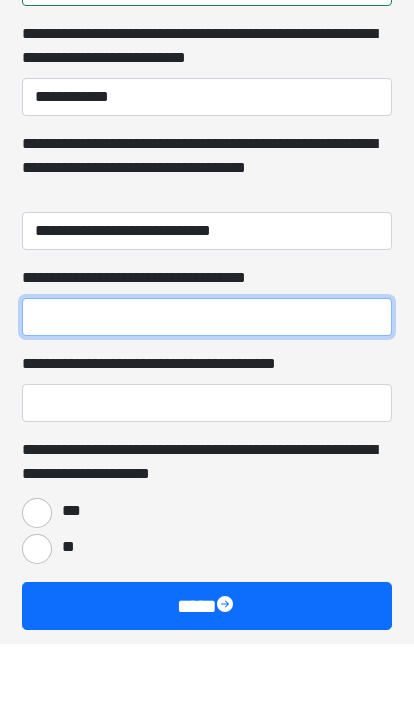 click on "**********" at bounding box center [207, 377] 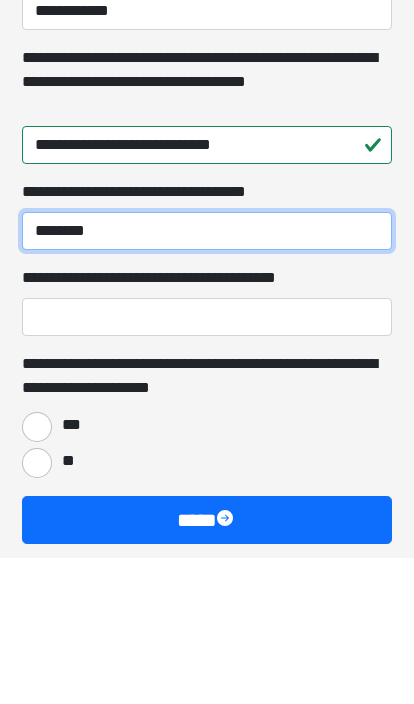 type on "********" 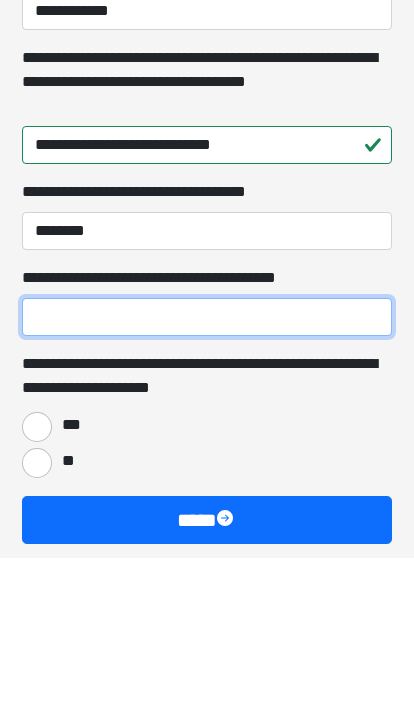 click on "**********" at bounding box center [207, 463] 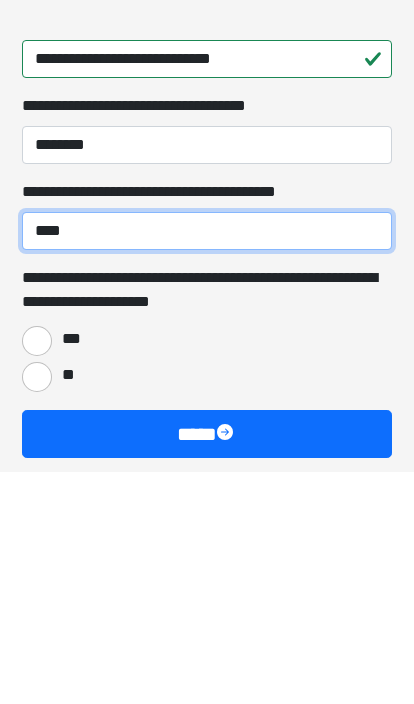 type on "****" 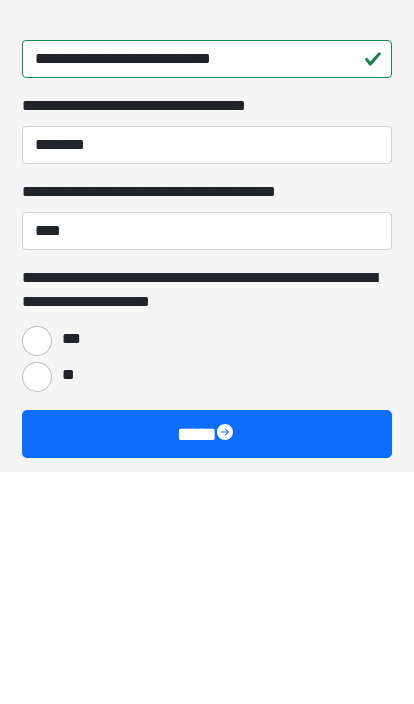 click on "***" at bounding box center [37, 573] 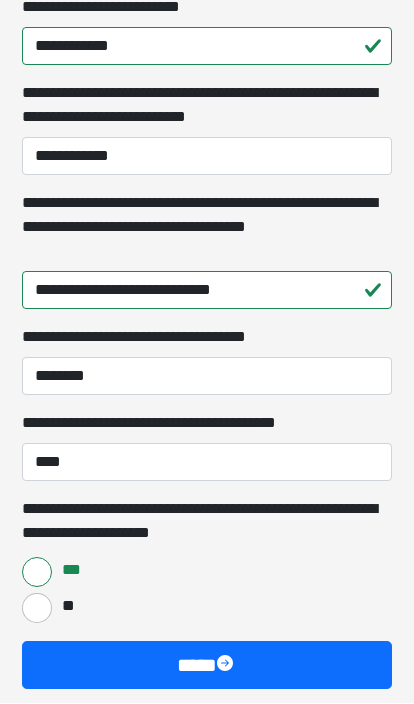 click on "****" at bounding box center (207, 666) 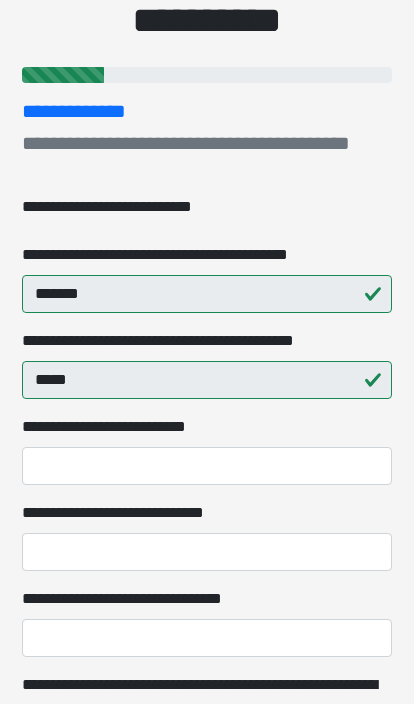 scroll, scrollTop: 217, scrollLeft: 0, axis: vertical 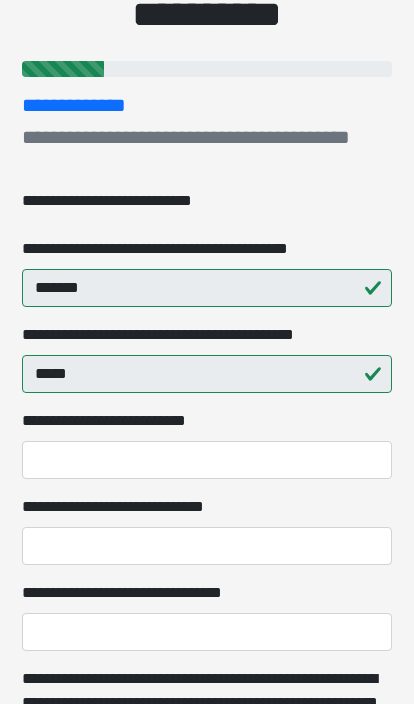 click on "**********" at bounding box center [207, 530] 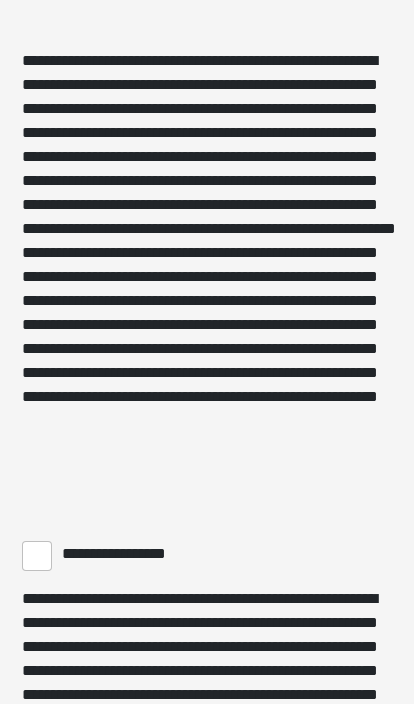 scroll, scrollTop: 1576, scrollLeft: 0, axis: vertical 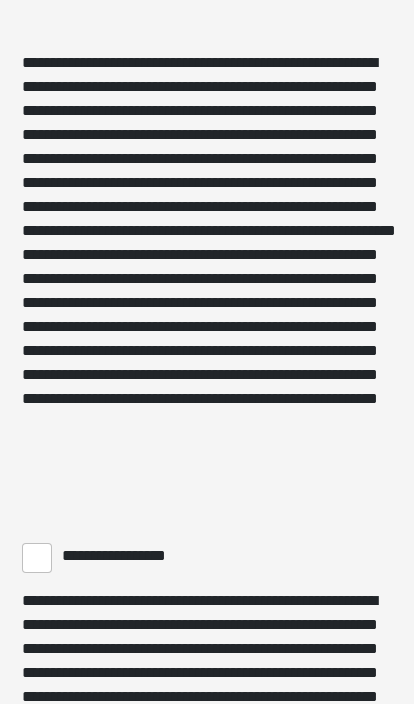 click on "**********" at bounding box center (37, 559) 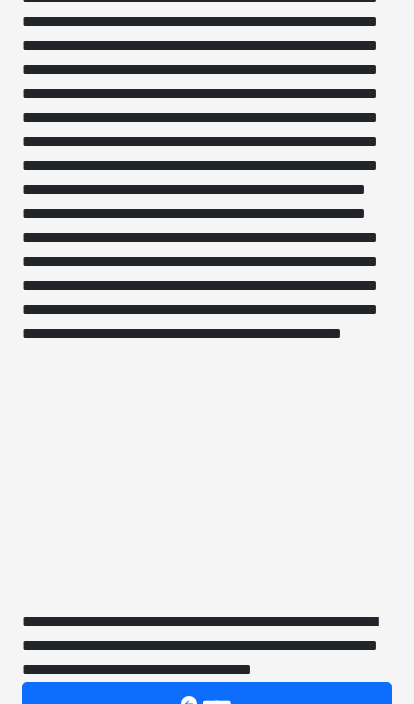 scroll, scrollTop: 3112, scrollLeft: 0, axis: vertical 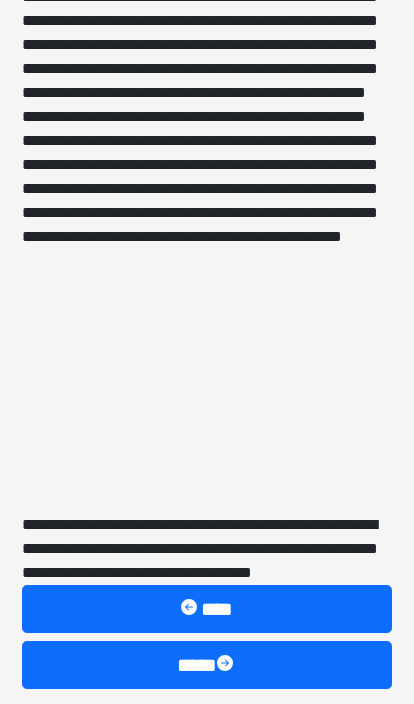 click on "****" at bounding box center (207, 666) 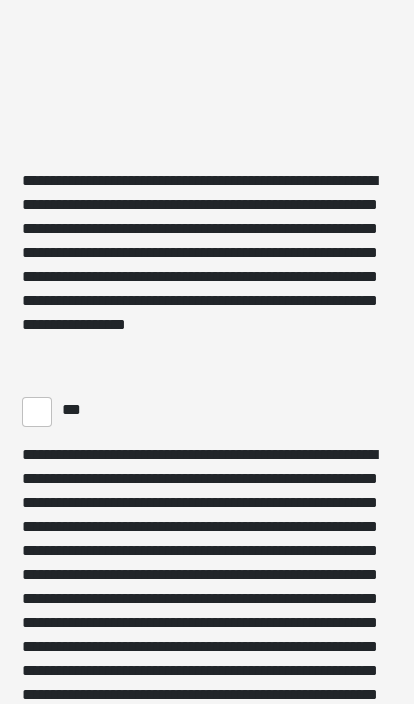 scroll, scrollTop: 4891, scrollLeft: 0, axis: vertical 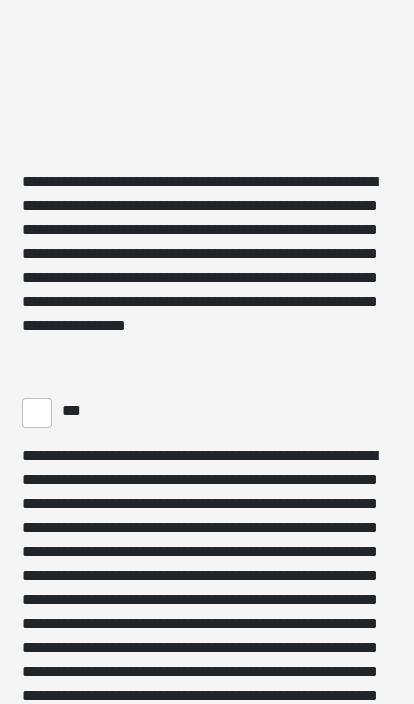 click on "***" at bounding box center [37, 414] 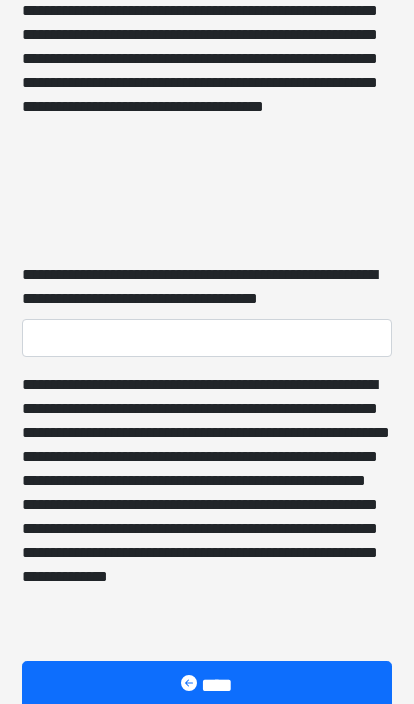 scroll, scrollTop: 5578, scrollLeft: 0, axis: vertical 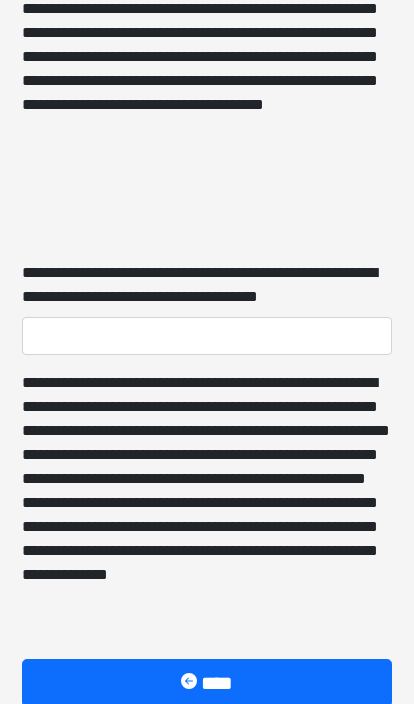 click on "****" at bounding box center (207, 740) 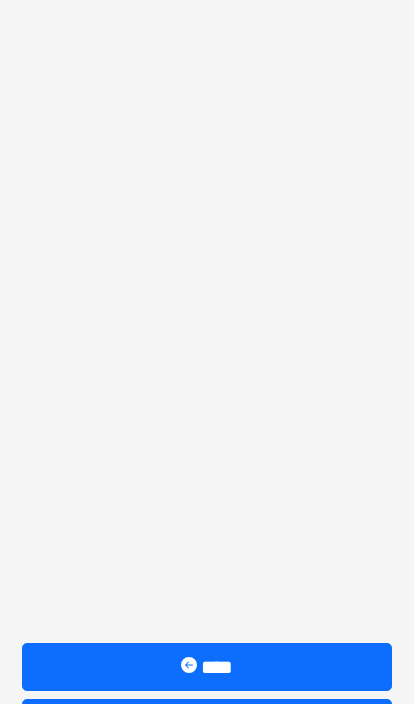 scroll, scrollTop: 922, scrollLeft: 0, axis: vertical 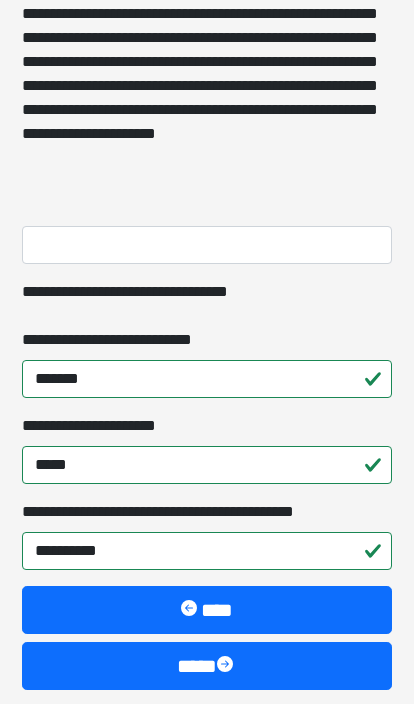 click on "****" at bounding box center [207, 666] 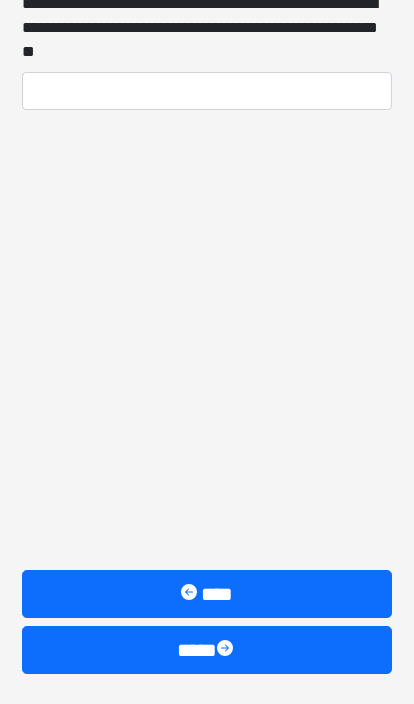 scroll, scrollTop: 510, scrollLeft: 0, axis: vertical 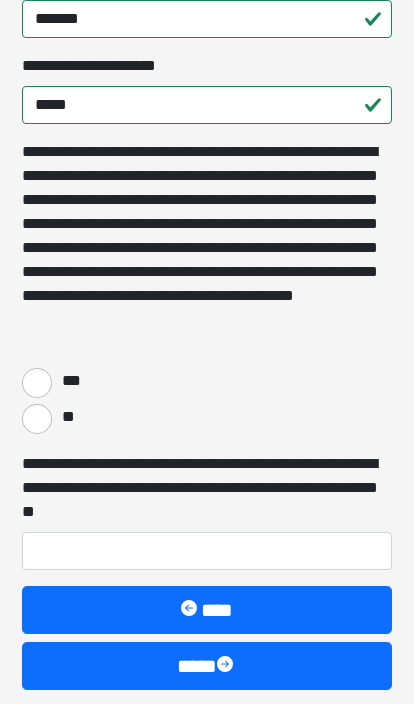 click on "***" at bounding box center [37, 383] 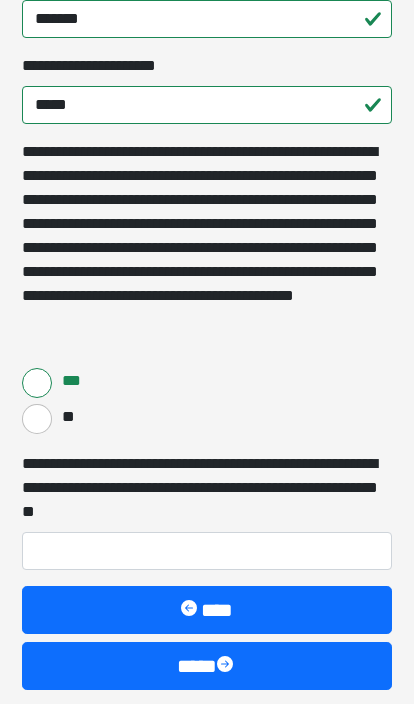 click on "****" at bounding box center (207, 666) 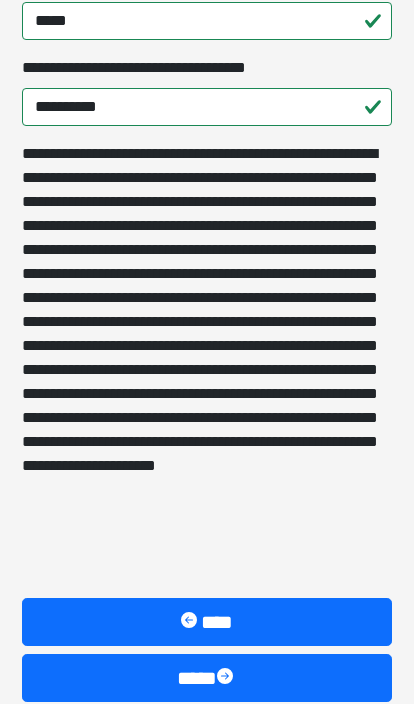 scroll, scrollTop: 654, scrollLeft: 0, axis: vertical 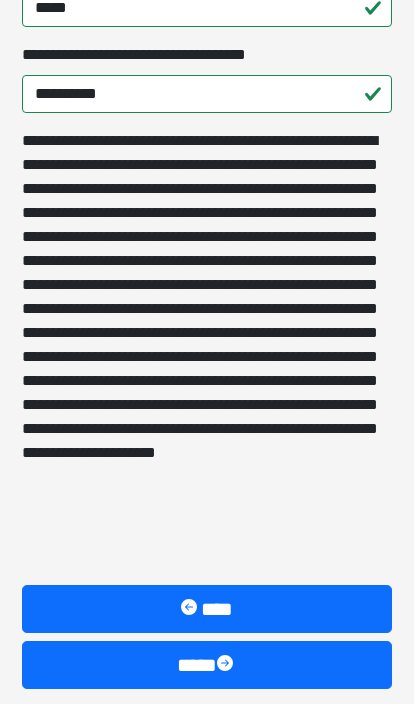 click on "****" at bounding box center [207, 666] 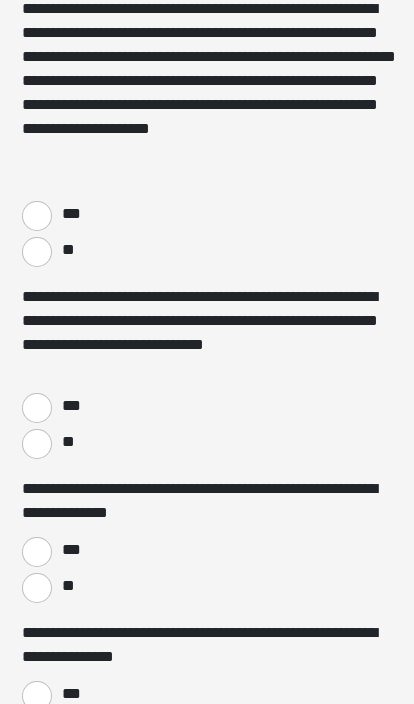 scroll, scrollTop: 0, scrollLeft: 0, axis: both 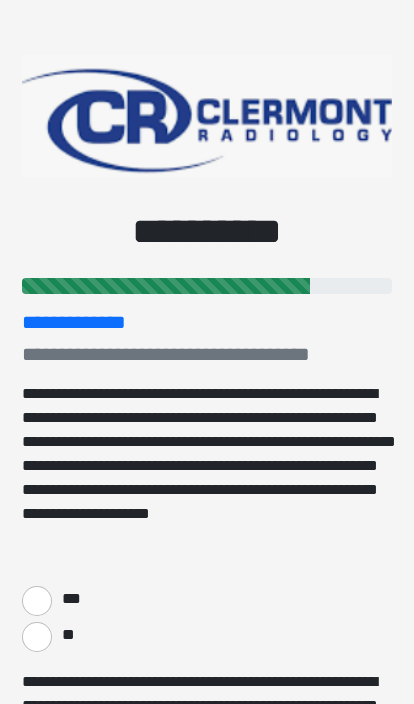 click on "**" at bounding box center [37, 637] 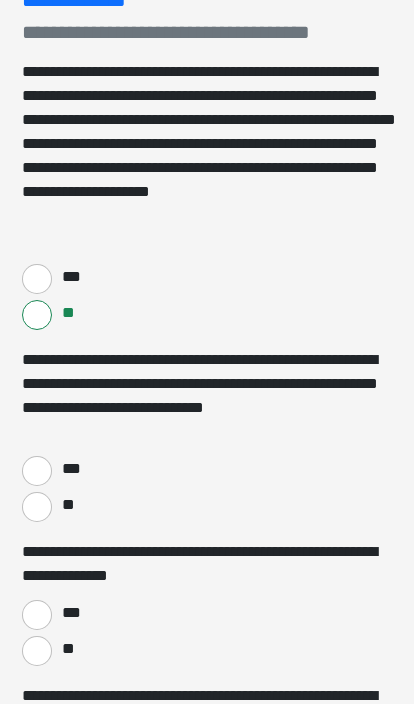 scroll, scrollTop: 354, scrollLeft: 0, axis: vertical 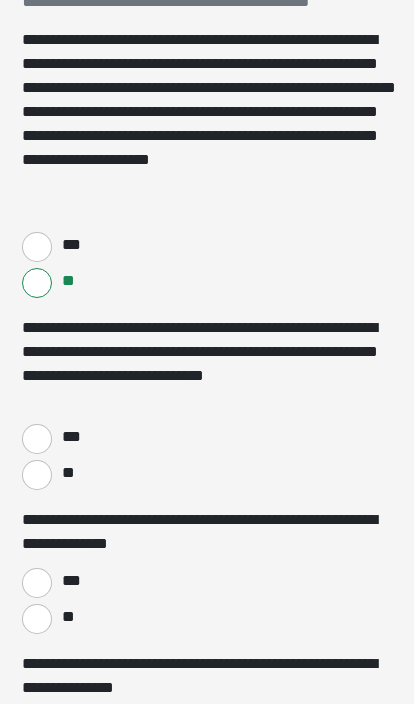 click on "**" at bounding box center (37, 619) 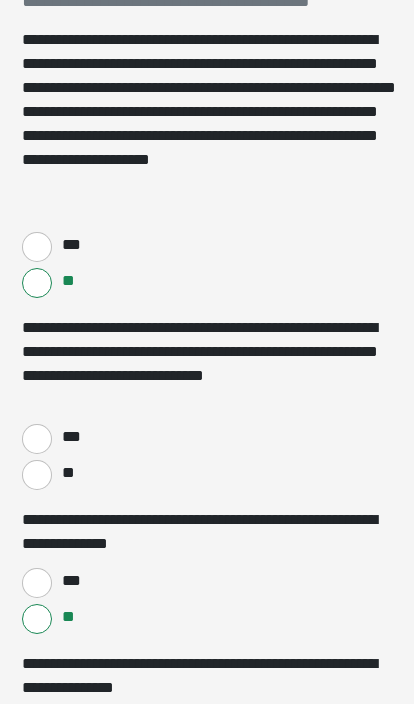 click on "**" at bounding box center (37, 475) 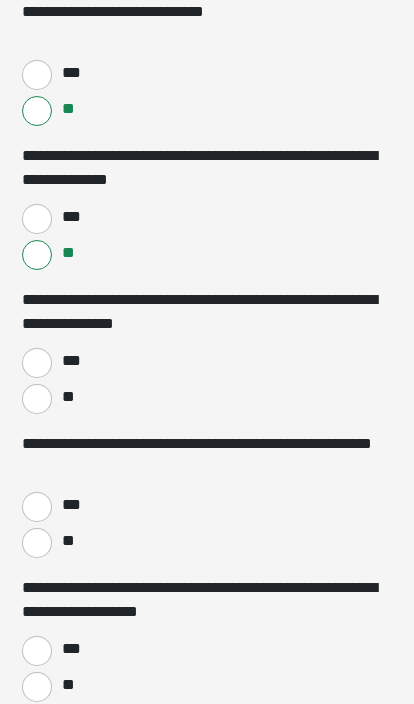 scroll, scrollTop: 717, scrollLeft: 0, axis: vertical 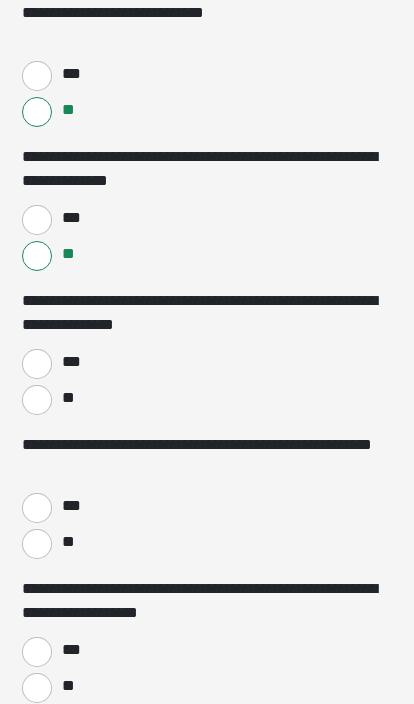 click on "**" at bounding box center (37, 400) 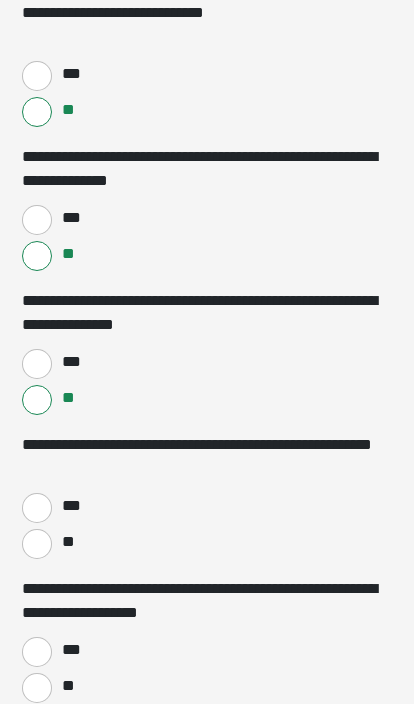 click on "***" at bounding box center [37, 508] 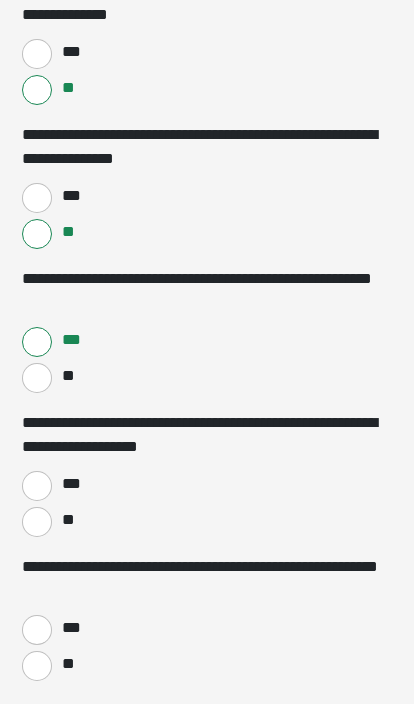 scroll, scrollTop: 891, scrollLeft: 0, axis: vertical 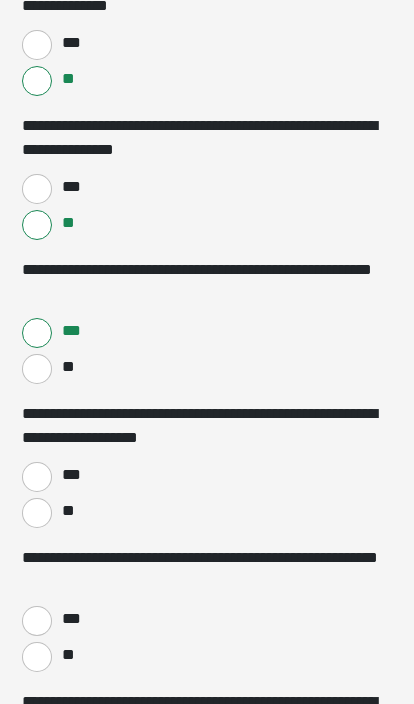 click on "**" at bounding box center [37, 658] 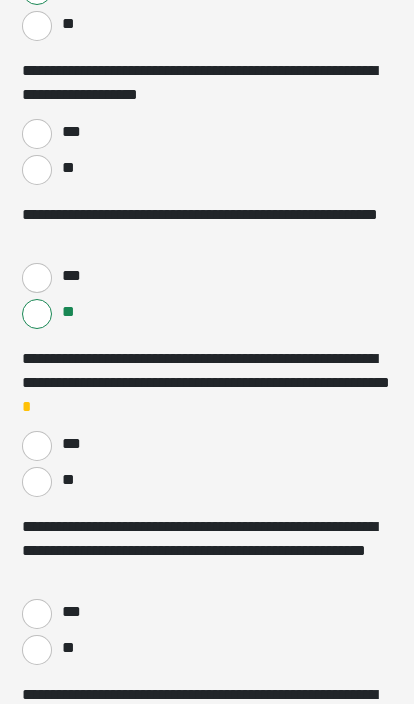 click on "**" at bounding box center [37, 483] 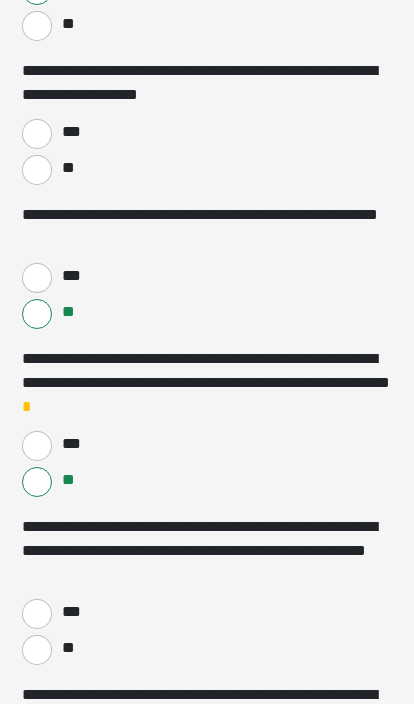 click on "**" at bounding box center (37, 650) 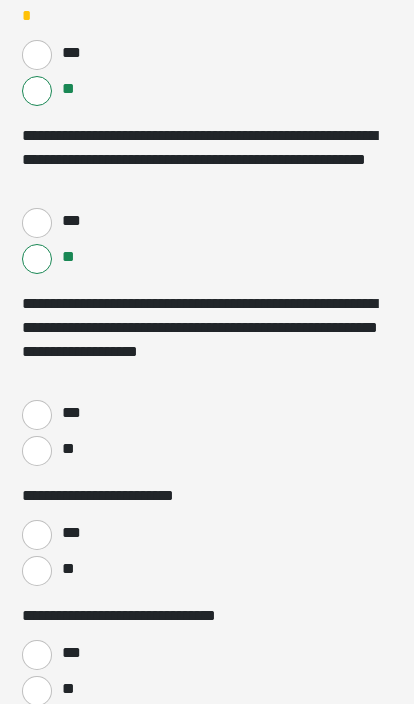 scroll, scrollTop: 1638, scrollLeft: 0, axis: vertical 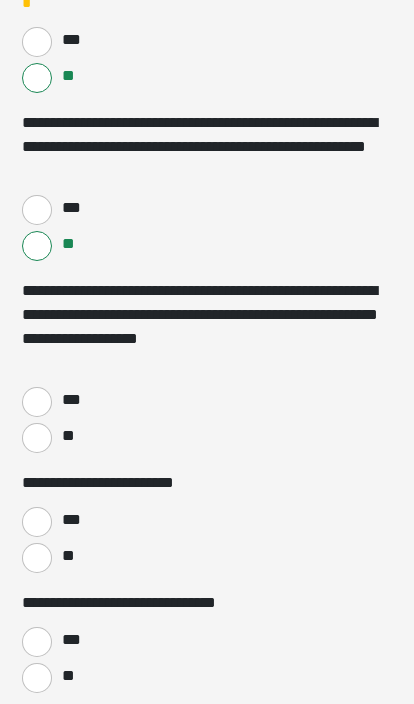 click on "**" at bounding box center (37, 439) 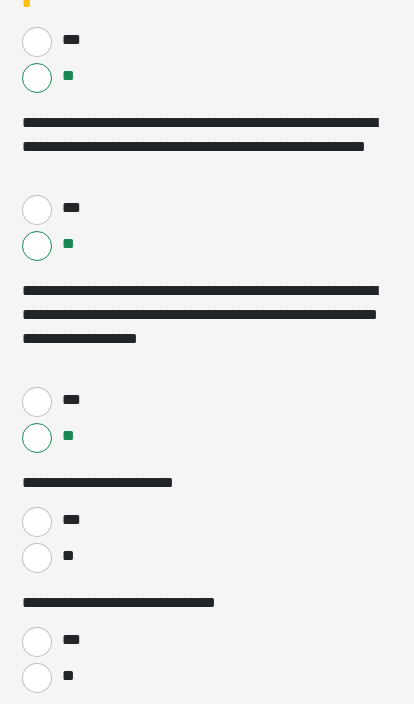 click on "**" at bounding box center [67, 556] 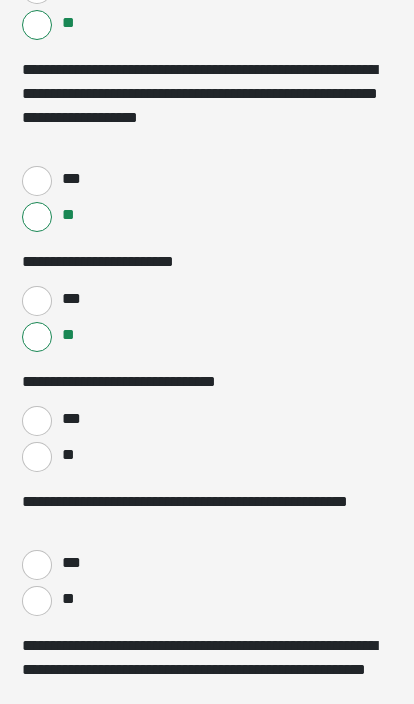 scroll, scrollTop: 1861, scrollLeft: 0, axis: vertical 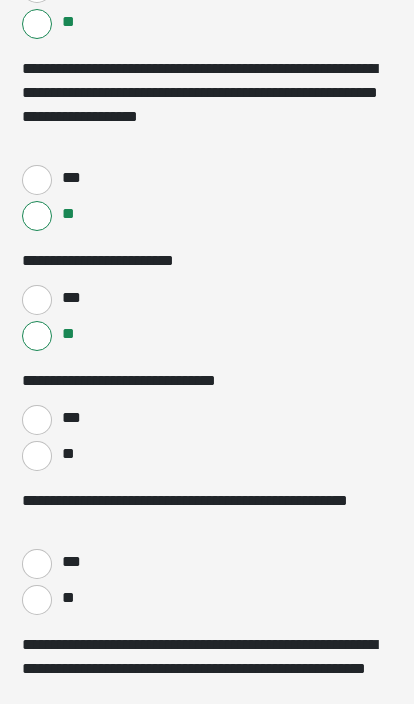 click on "***" at bounding box center [37, 564] 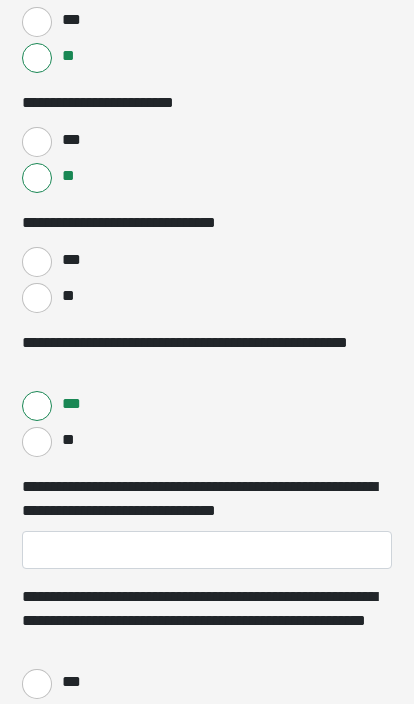 scroll, scrollTop: 2019, scrollLeft: 0, axis: vertical 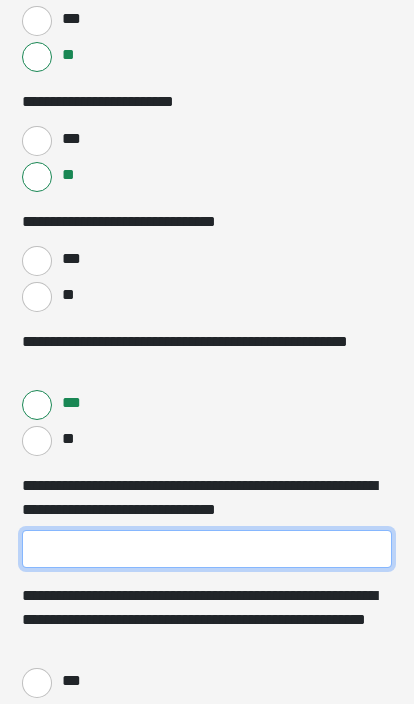 click on "**********" at bounding box center (207, 550) 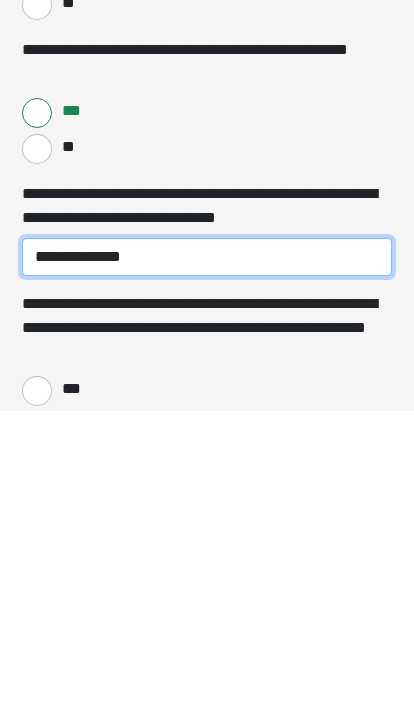 type on "**********" 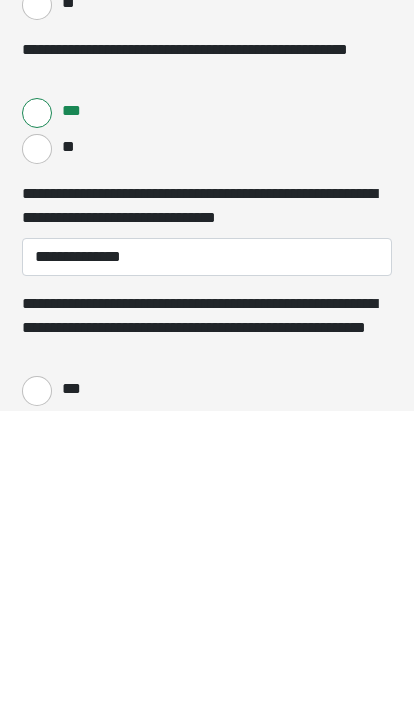 click on "***" at bounding box center (37, 684) 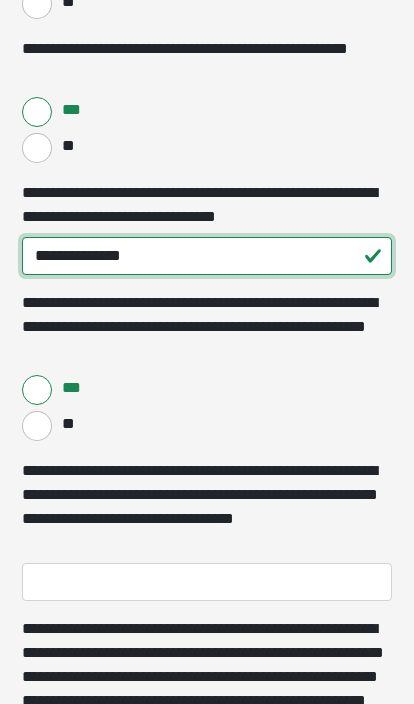click on "**********" at bounding box center [207, 256] 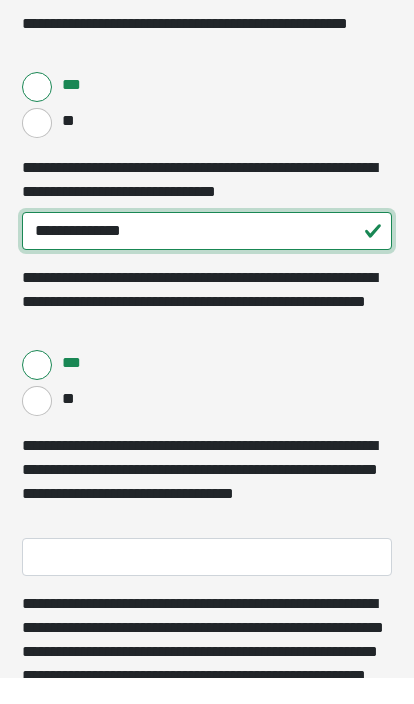 click on "**********" at bounding box center (207, 257) 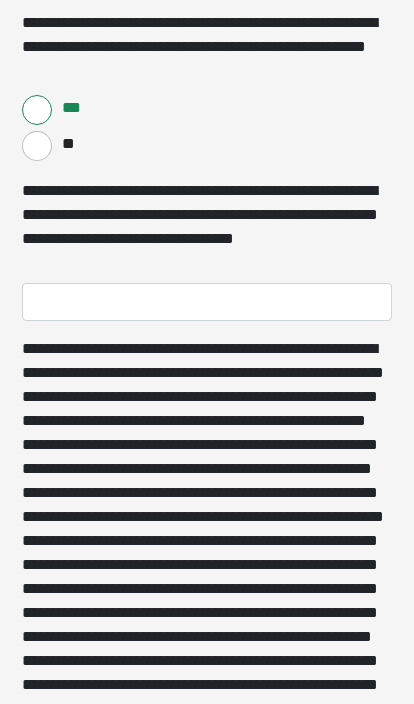 scroll, scrollTop: 2581, scrollLeft: 0, axis: vertical 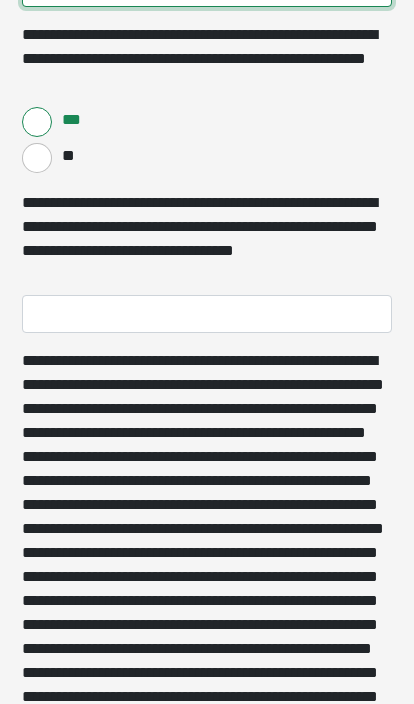 type on "**********" 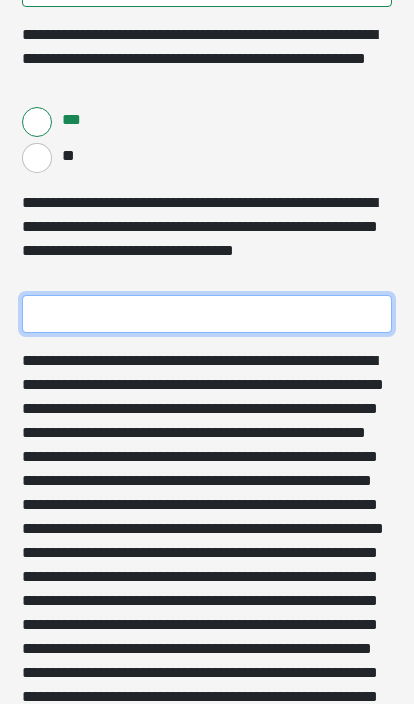 click on "**********" at bounding box center [207, 314] 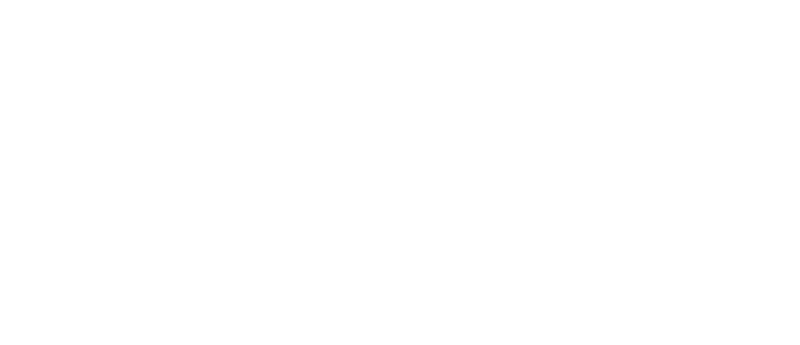 scroll, scrollTop: 2654, scrollLeft: 0, axis: vertical 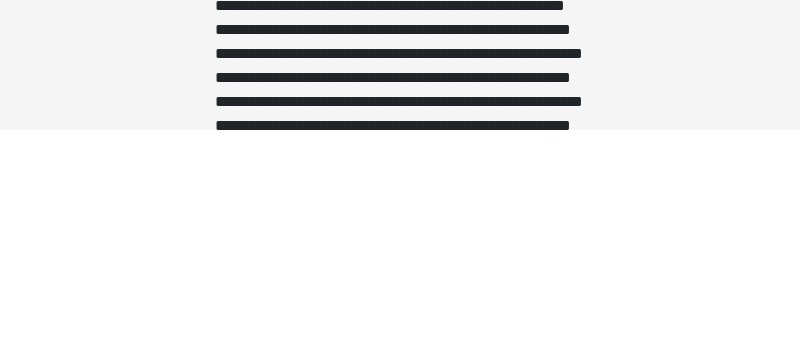 type on "**********" 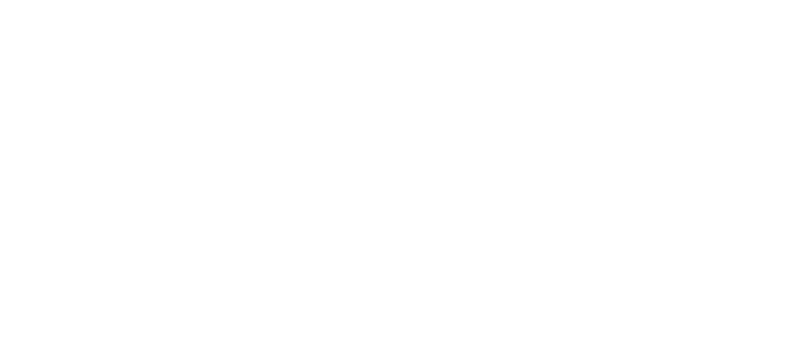 scroll, scrollTop: 4442, scrollLeft: 0, axis: vertical 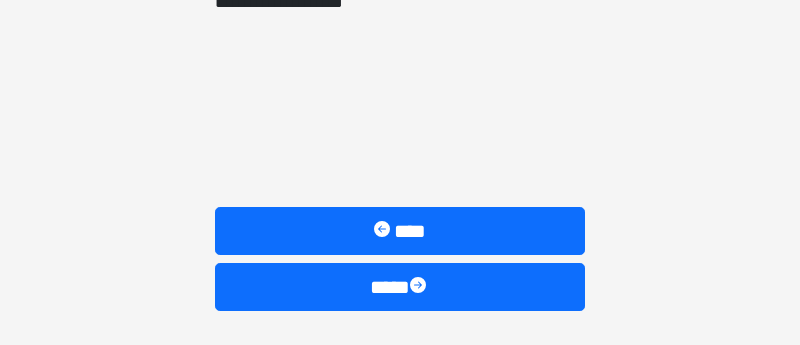 click on "****" at bounding box center (400, 287) 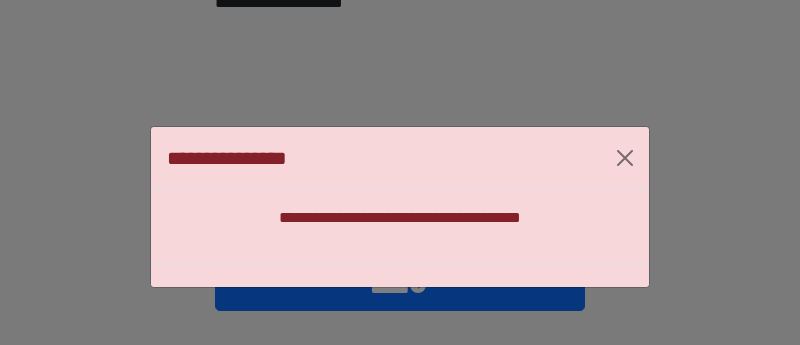 click at bounding box center [625, 158] 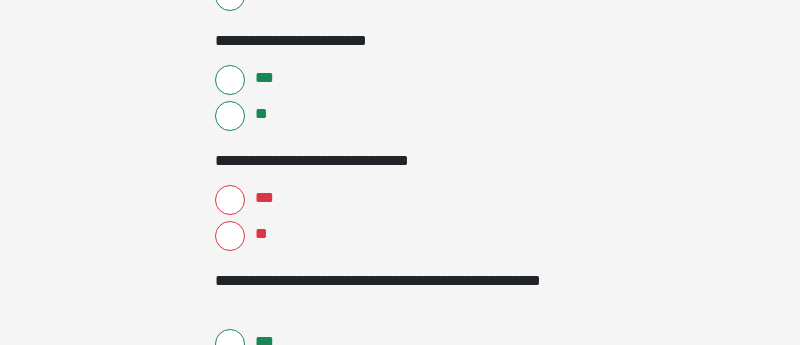 scroll, scrollTop: 2095, scrollLeft: 0, axis: vertical 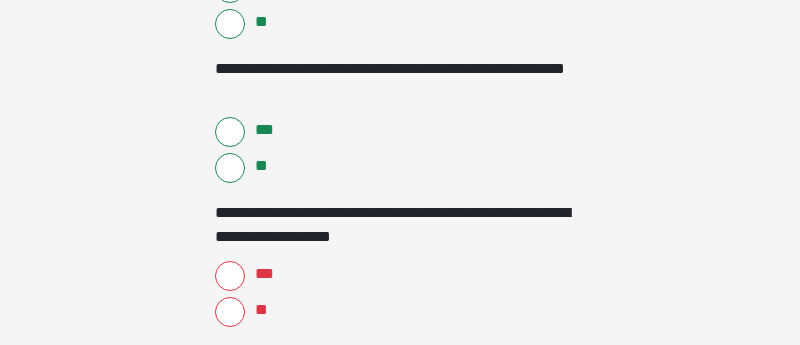 click on "***" at bounding box center (263, 274) 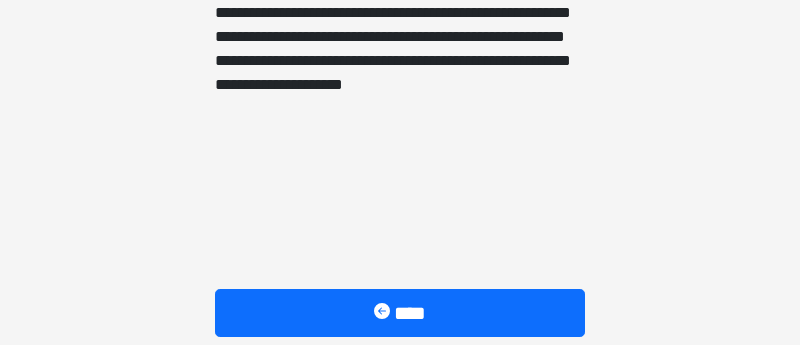 scroll, scrollTop: 4442, scrollLeft: 0, axis: vertical 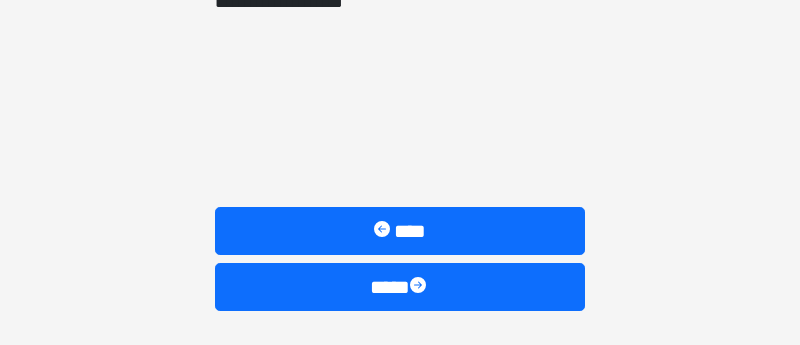click on "****" at bounding box center [400, 287] 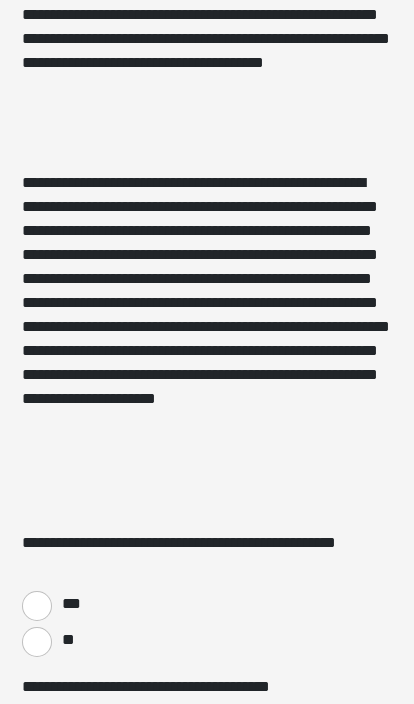 scroll, scrollTop: 501, scrollLeft: 0, axis: vertical 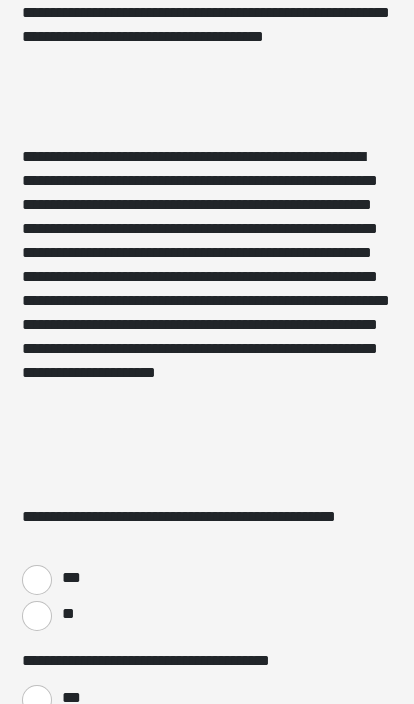 click on "***" at bounding box center (37, 580) 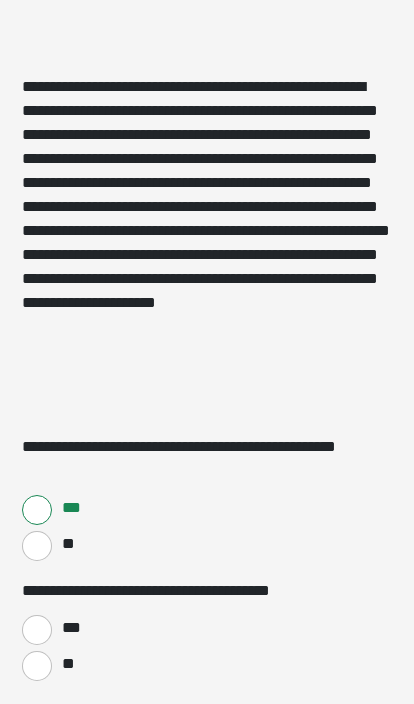 scroll, scrollTop: 576, scrollLeft: 0, axis: vertical 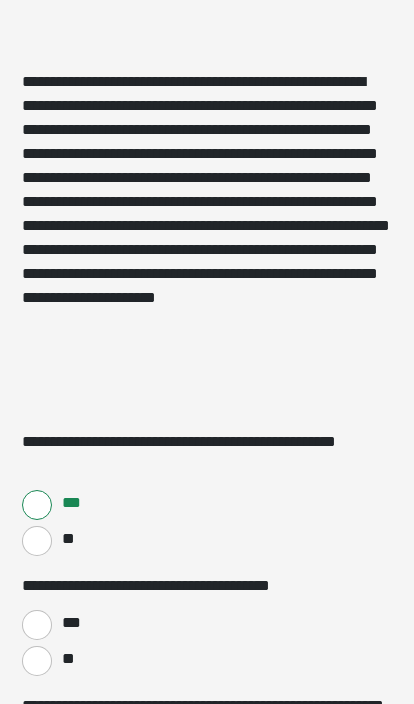 click on "**" at bounding box center (67, 659) 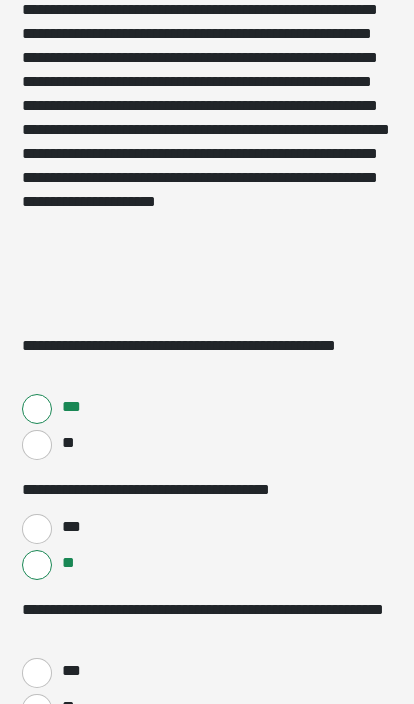 scroll, scrollTop: 685, scrollLeft: 0, axis: vertical 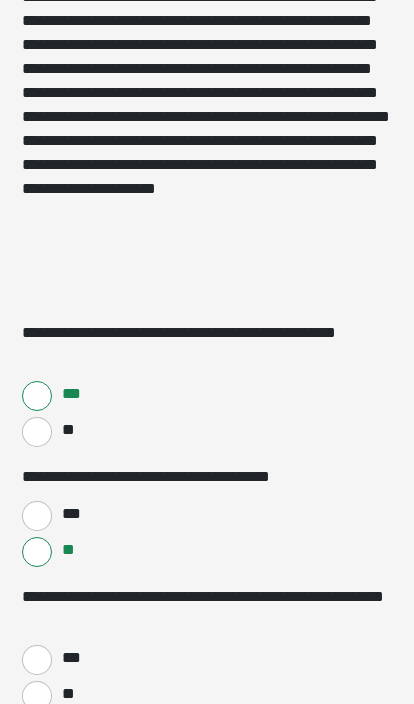 click on "**" at bounding box center [37, 696] 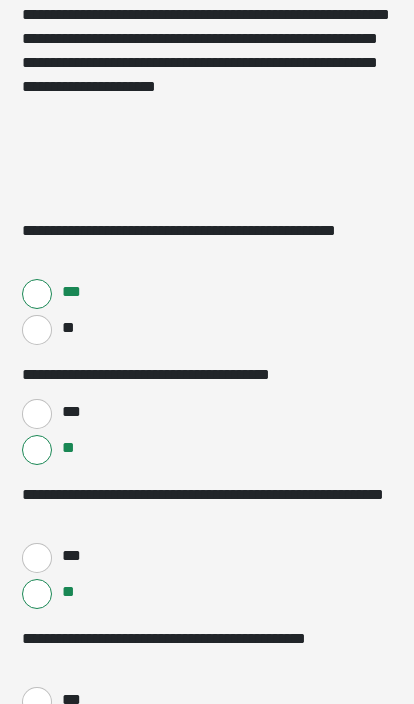 click on "**" at bounding box center [67, 736] 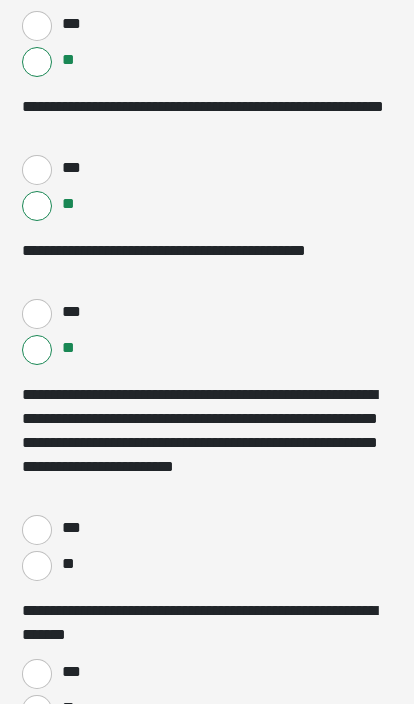 scroll, scrollTop: 1188, scrollLeft: 0, axis: vertical 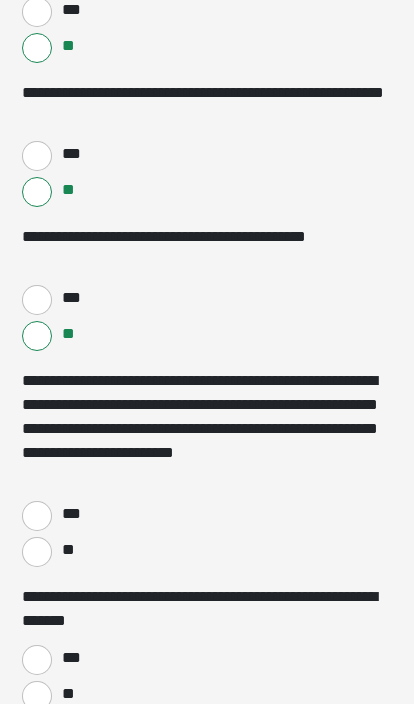 click on "**" at bounding box center (37, 553) 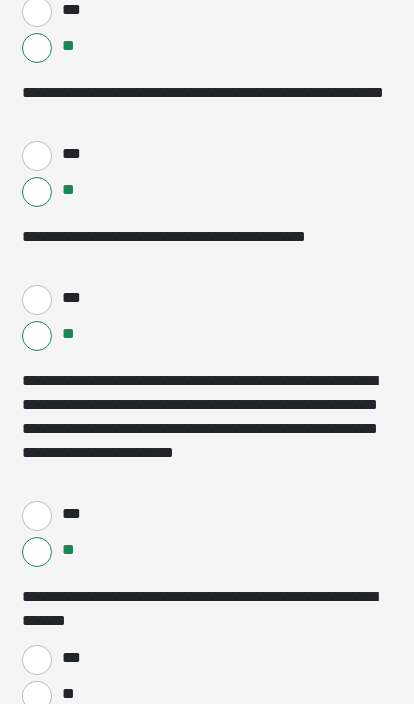 click on "**" at bounding box center (37, 696) 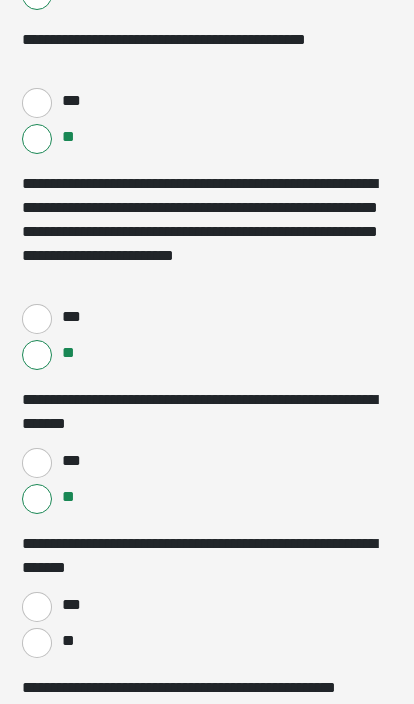scroll, scrollTop: 1459, scrollLeft: 0, axis: vertical 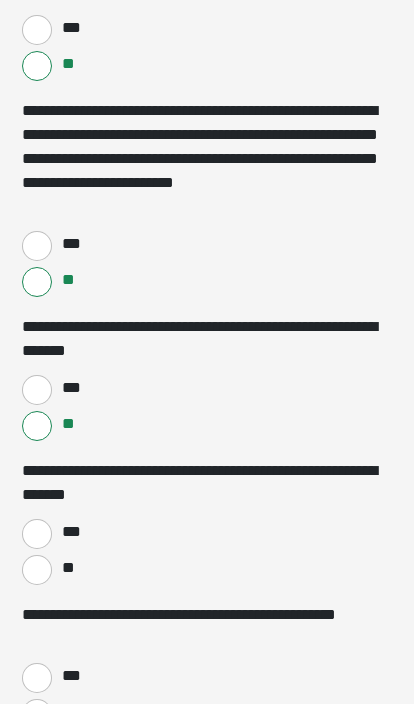 click on "**" at bounding box center (37, 570) 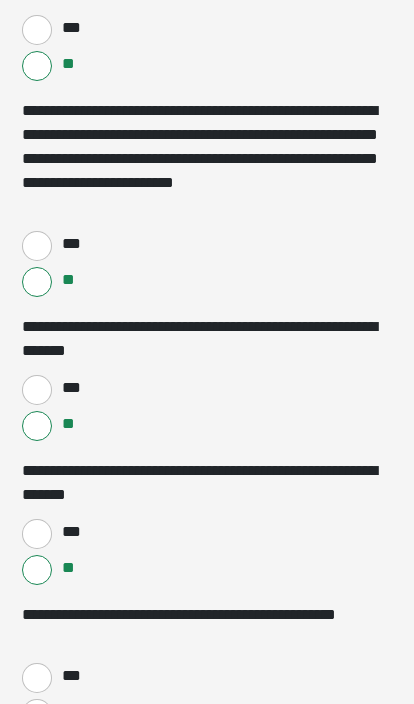 click on "**" at bounding box center [37, 714] 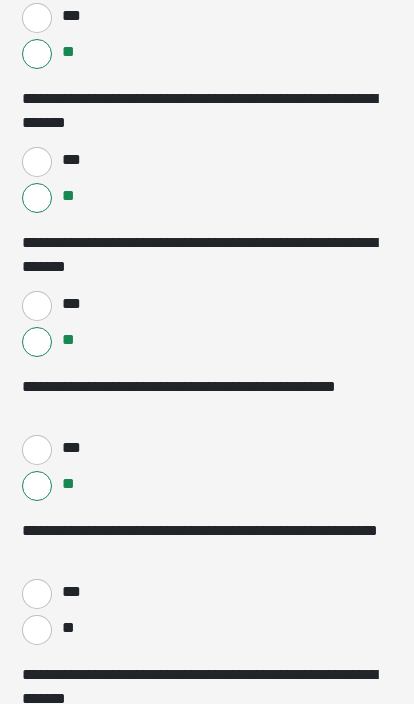 scroll, scrollTop: 1716, scrollLeft: 0, axis: vertical 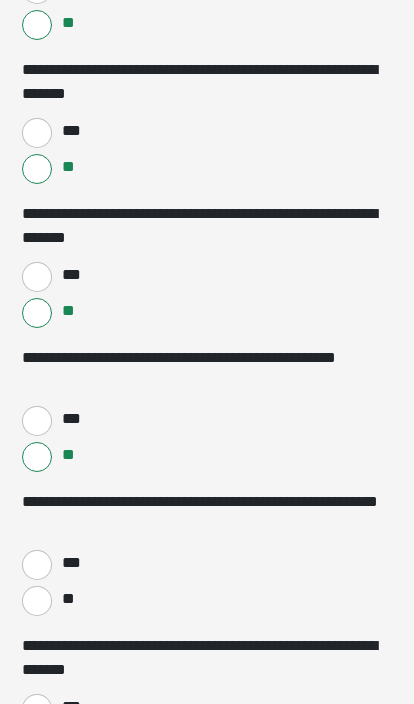 click on "**" at bounding box center [37, 601] 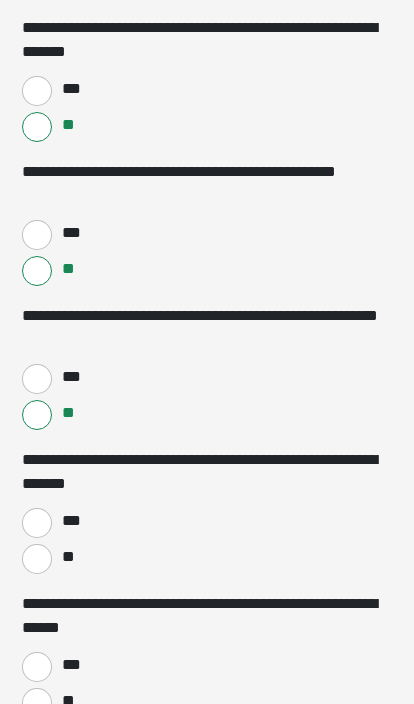 scroll, scrollTop: 1902, scrollLeft: 0, axis: vertical 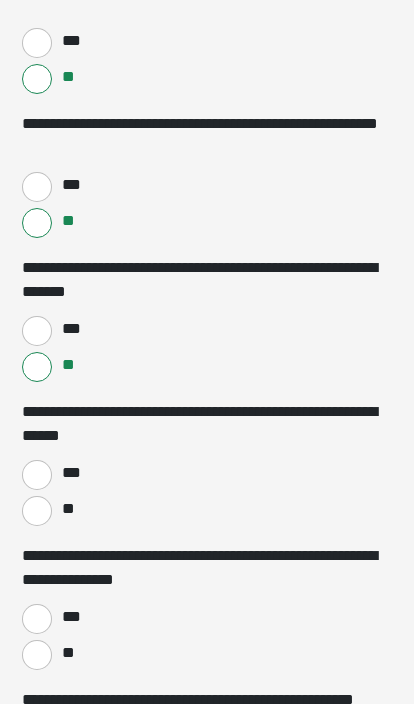 click on "**" at bounding box center [37, 511] 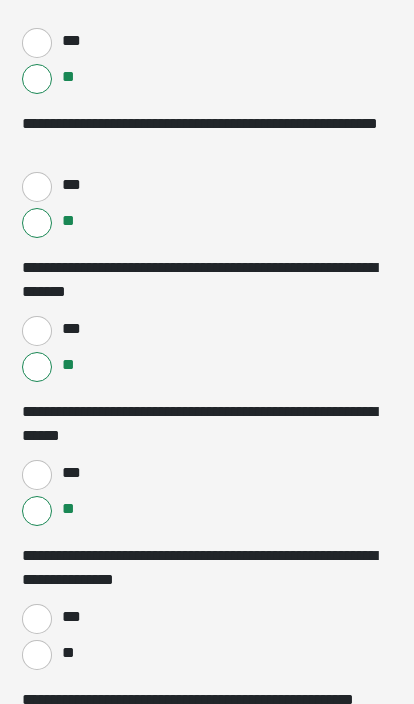 click on "**" at bounding box center [37, 655] 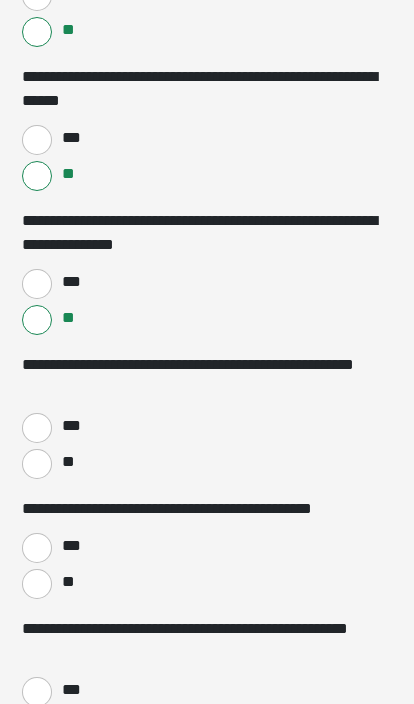 scroll, scrollTop: 2429, scrollLeft: 0, axis: vertical 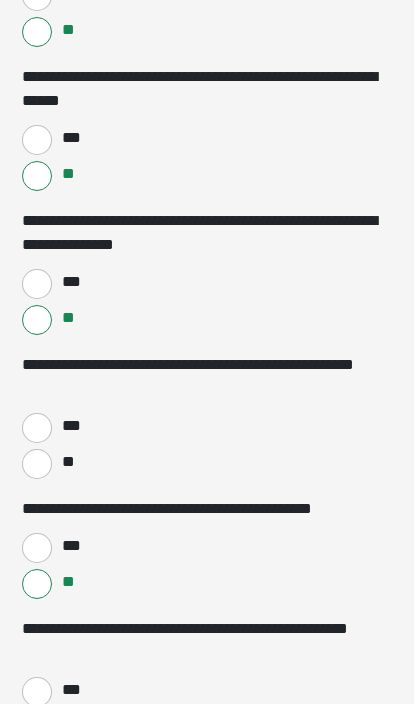 click on "**" at bounding box center [37, 728] 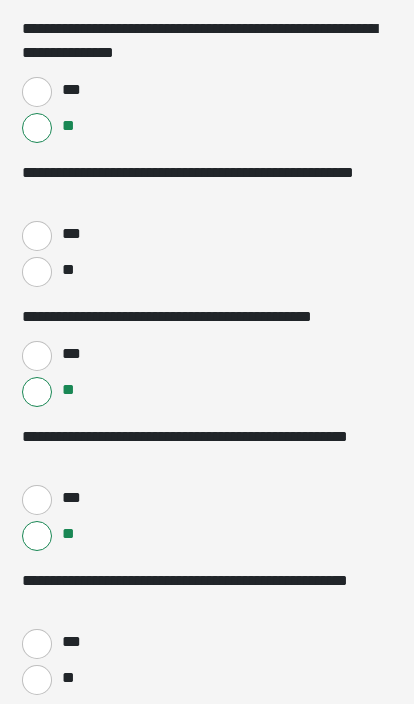 scroll, scrollTop: 2649, scrollLeft: 0, axis: vertical 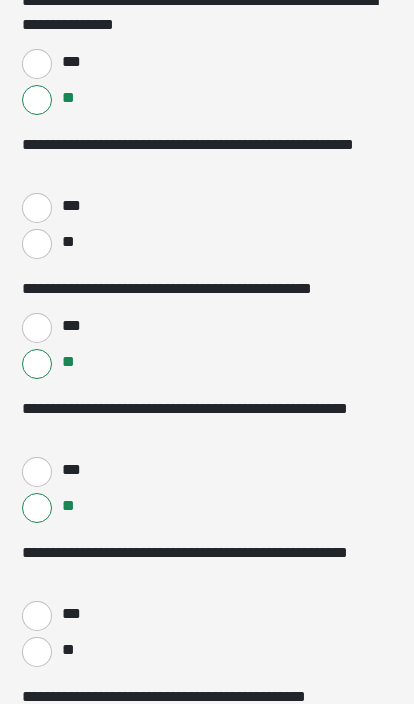 click on "**" at bounding box center (67, 650) 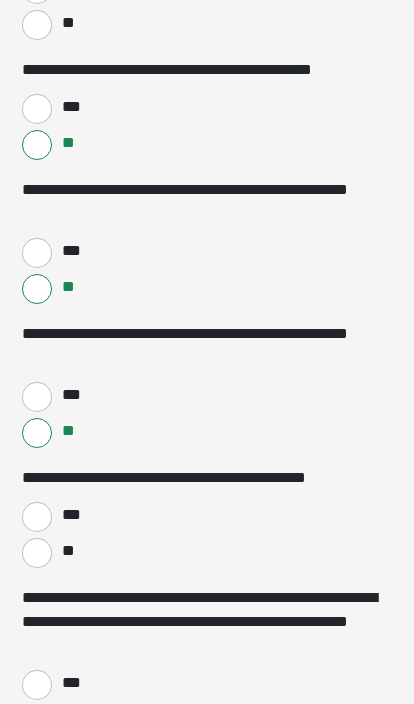 scroll, scrollTop: 2885, scrollLeft: 0, axis: vertical 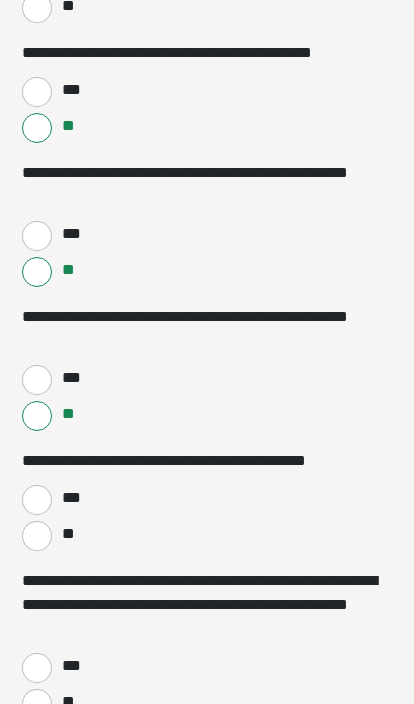 click on "**" at bounding box center [37, 536] 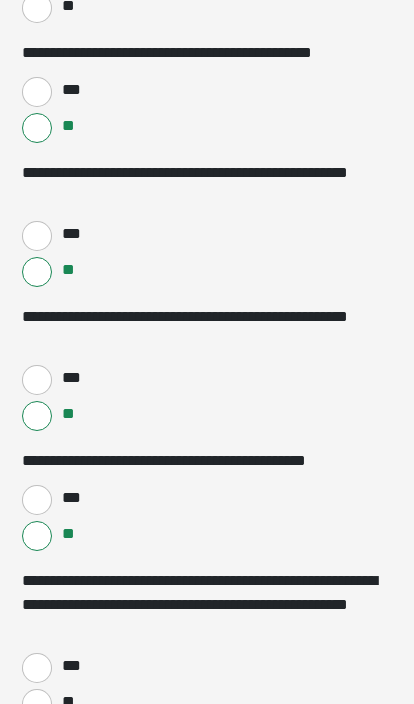 click on "**" at bounding box center [37, 704] 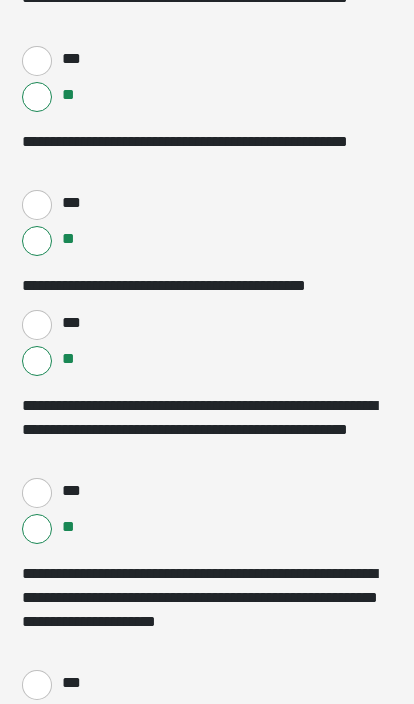 scroll, scrollTop: 3062, scrollLeft: 0, axis: vertical 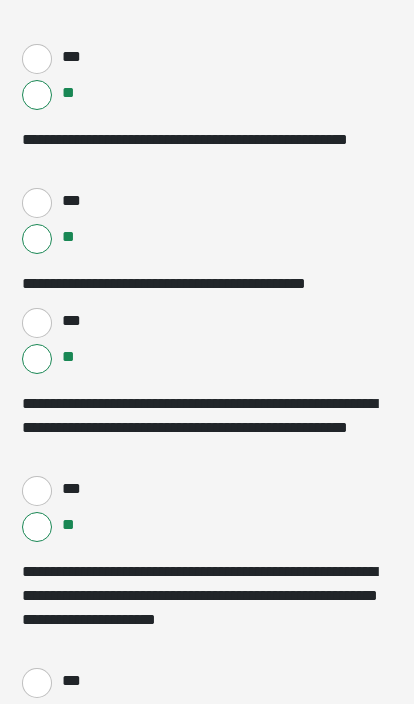 click on "**" at bounding box center [37, 719] 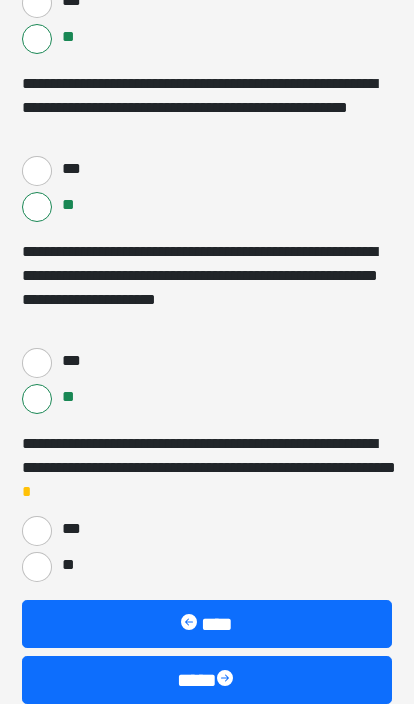 scroll, scrollTop: 3396, scrollLeft: 0, axis: vertical 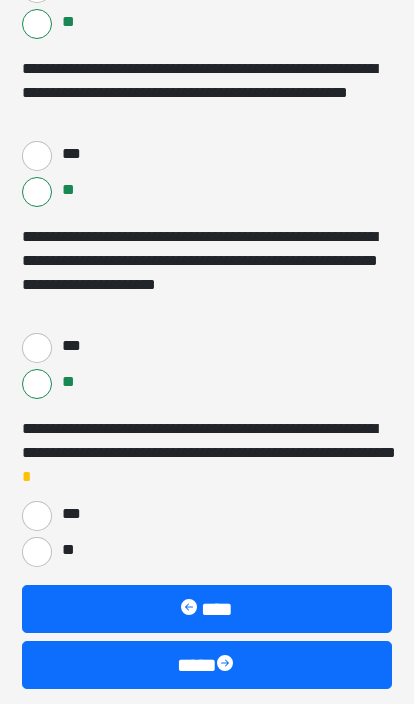 click on "**" at bounding box center [37, 553] 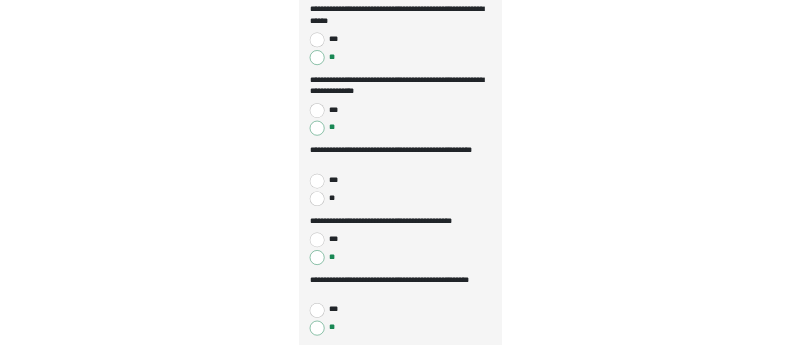 scroll, scrollTop: 2648, scrollLeft: 0, axis: vertical 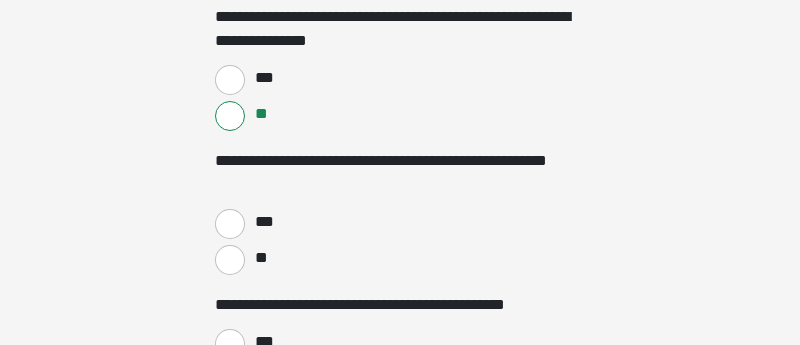 click on "**" at bounding box center [400, 258] 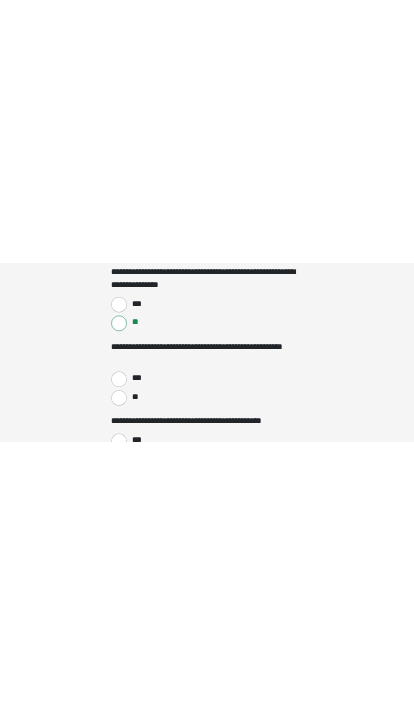scroll, scrollTop: 2488, scrollLeft: 0, axis: vertical 